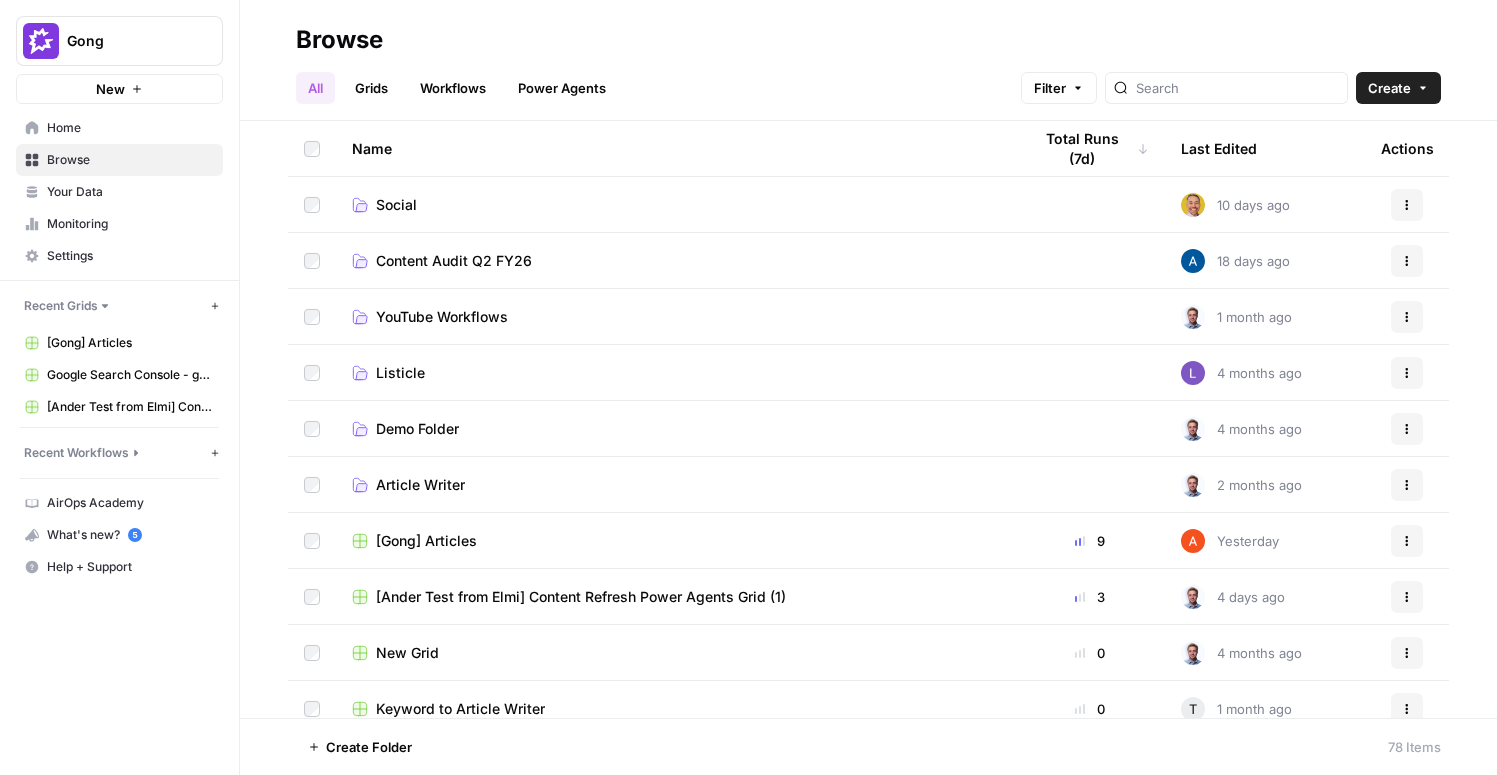scroll, scrollTop: 0, scrollLeft: 0, axis: both 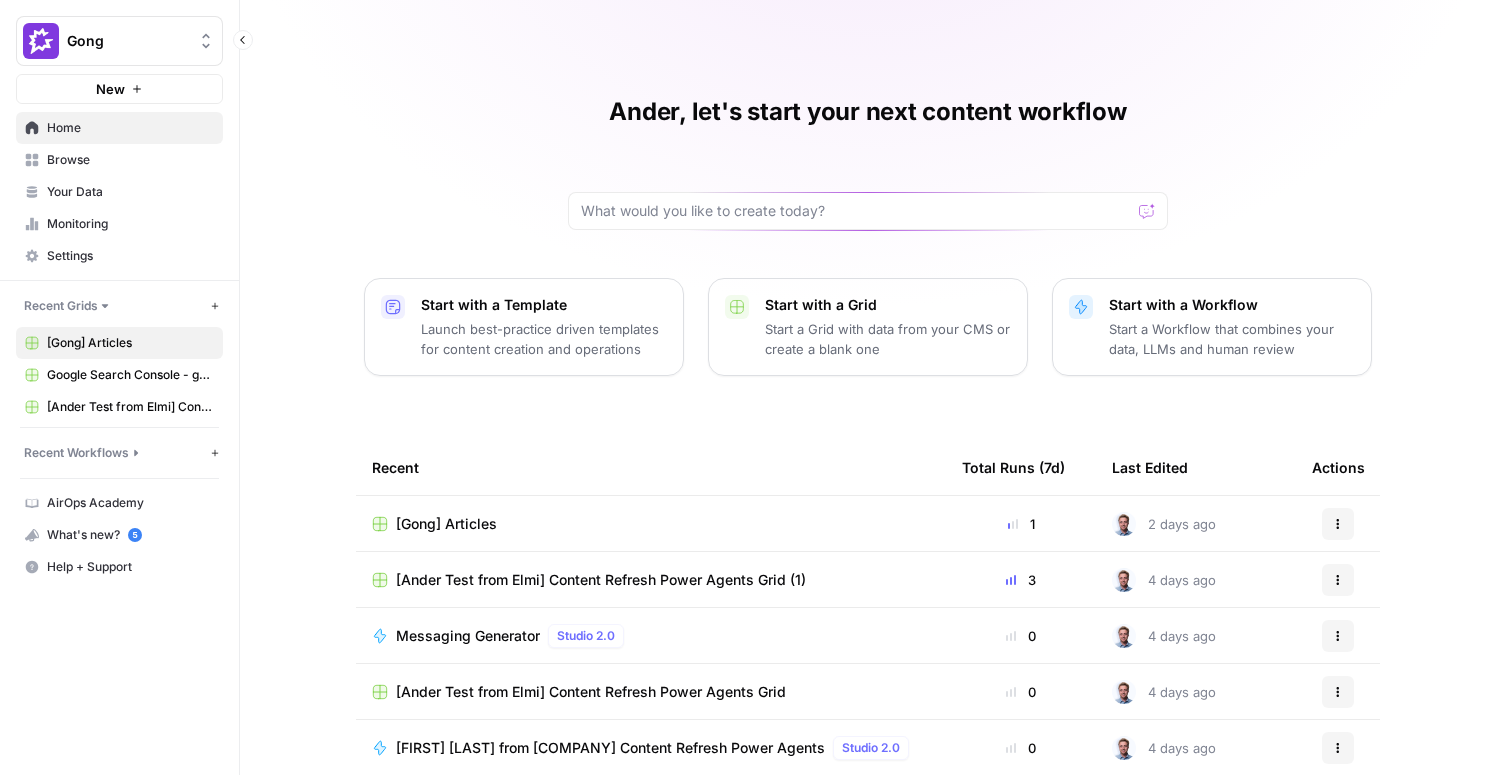 click on "[Gong] Articles" at bounding box center [130, 343] 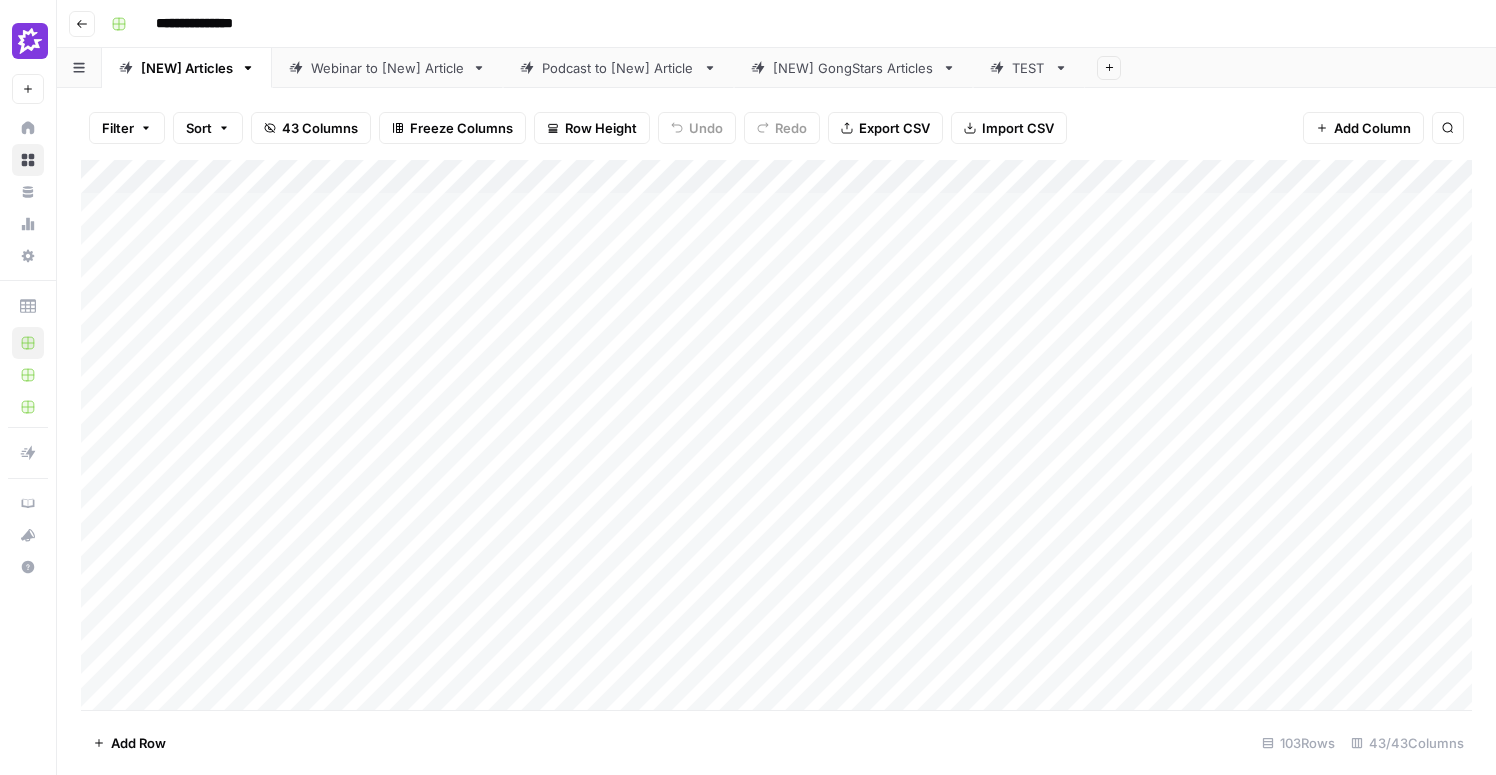 click on "Webinar to [New] Article" at bounding box center [387, 68] 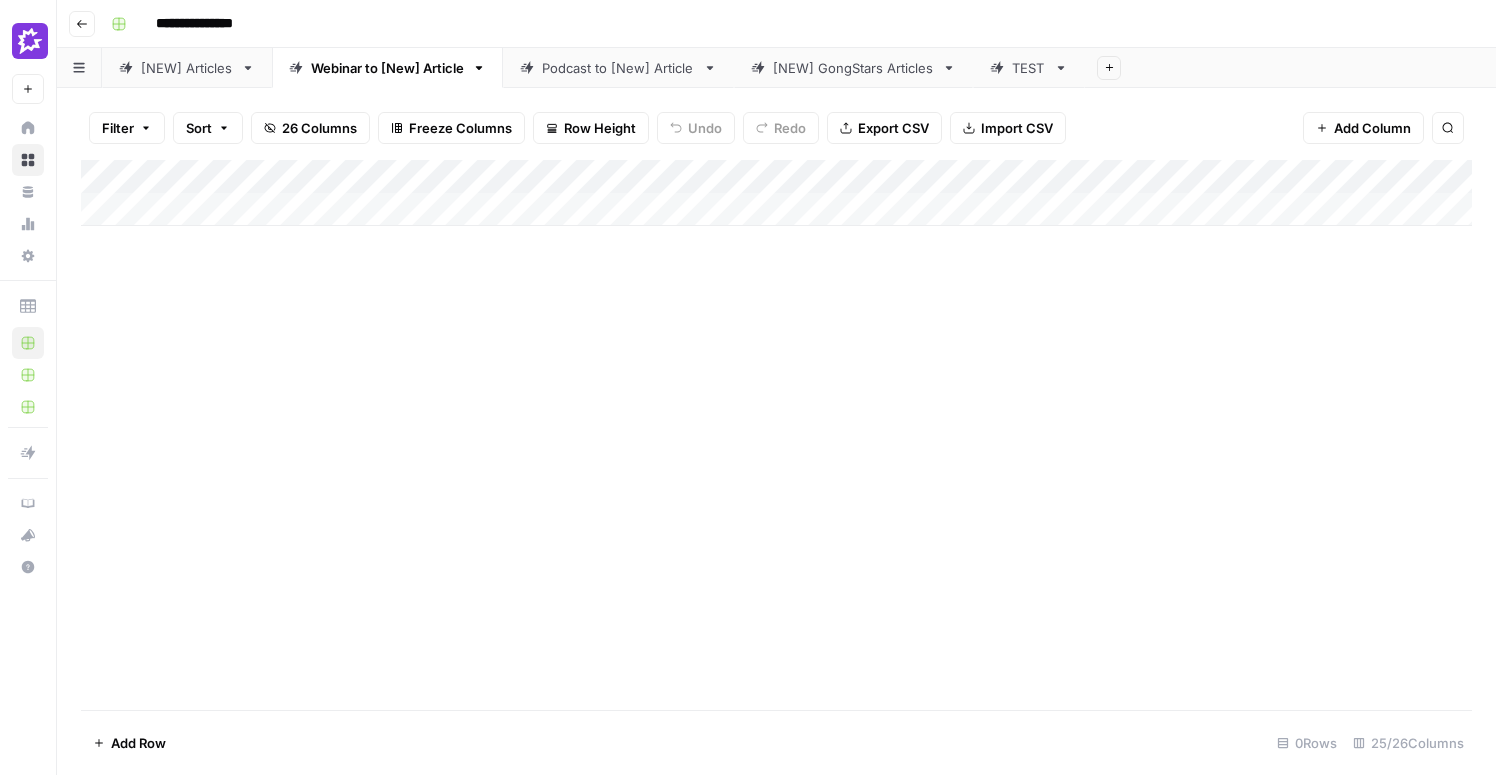 click on "Add Column" at bounding box center [776, 193] 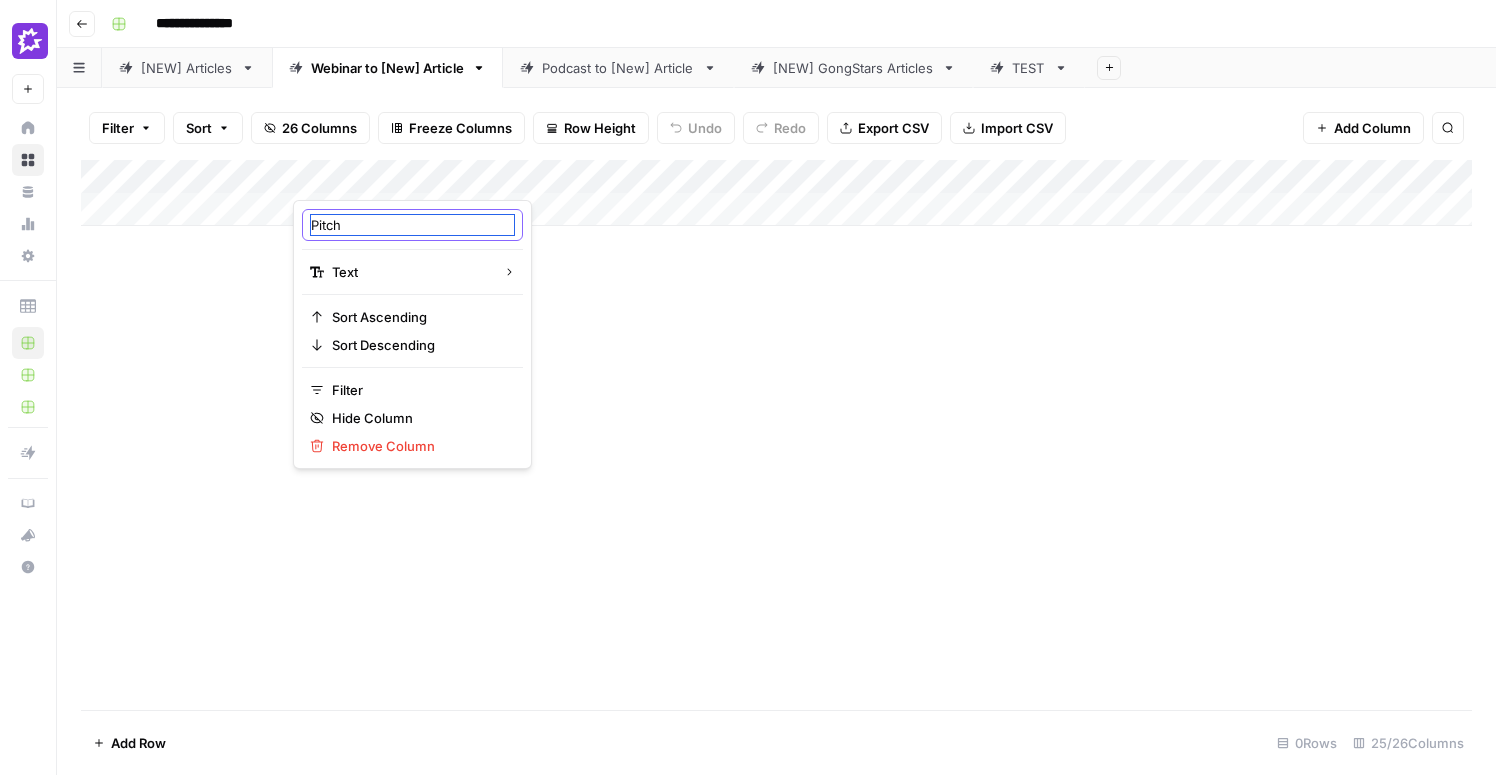 click on "Pitch" at bounding box center (412, 225) 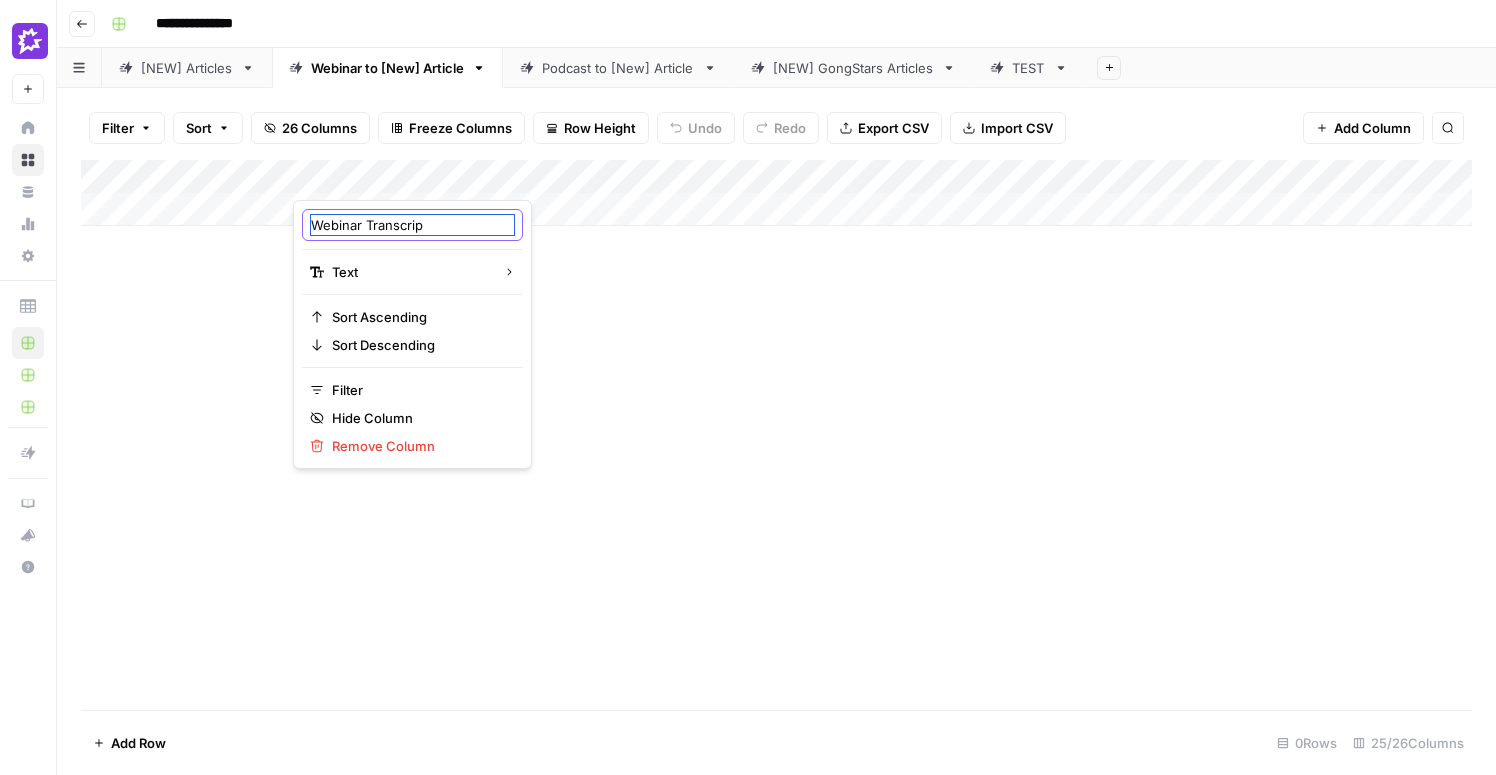 type on "Webinar Transcript" 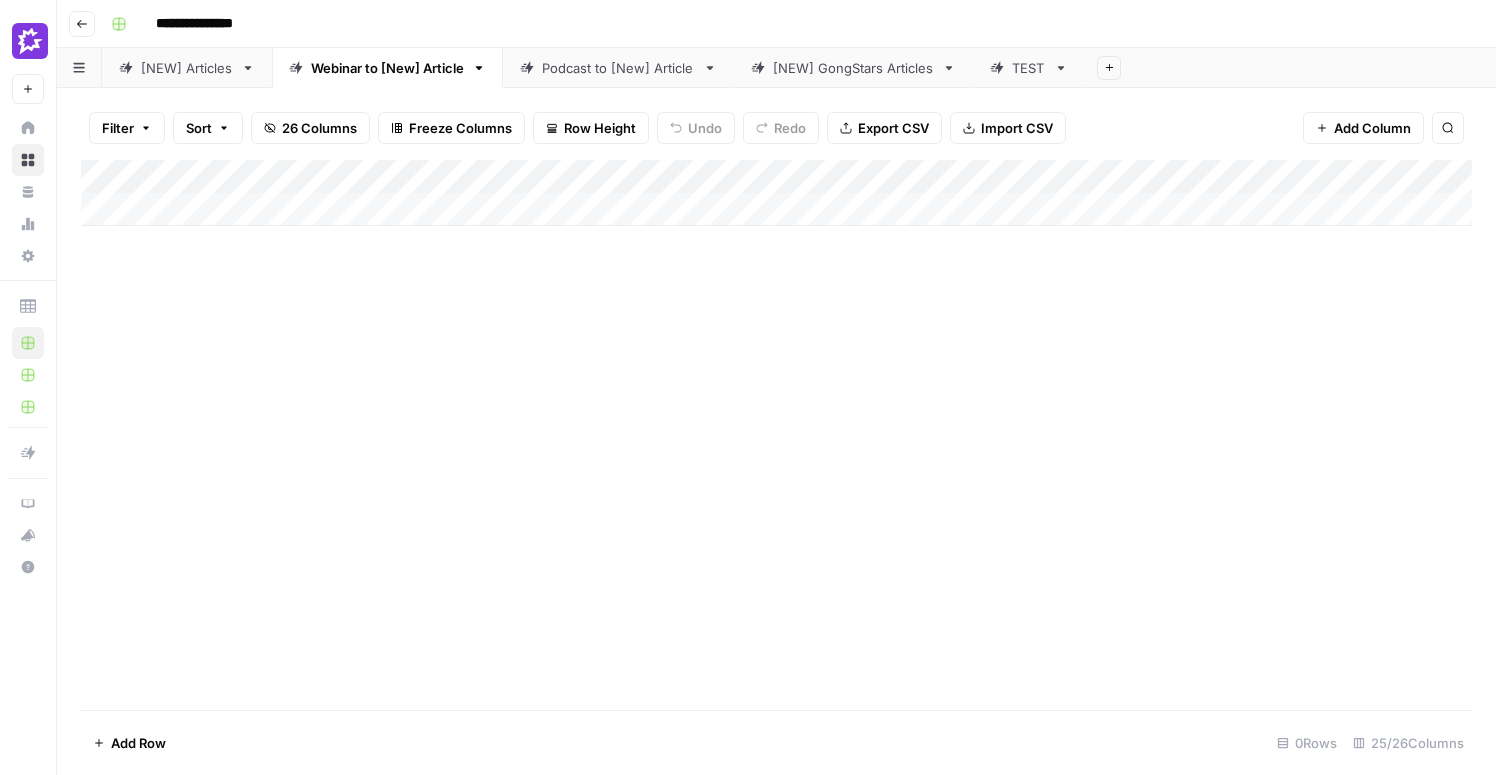 click on "Add Column" at bounding box center (776, 435) 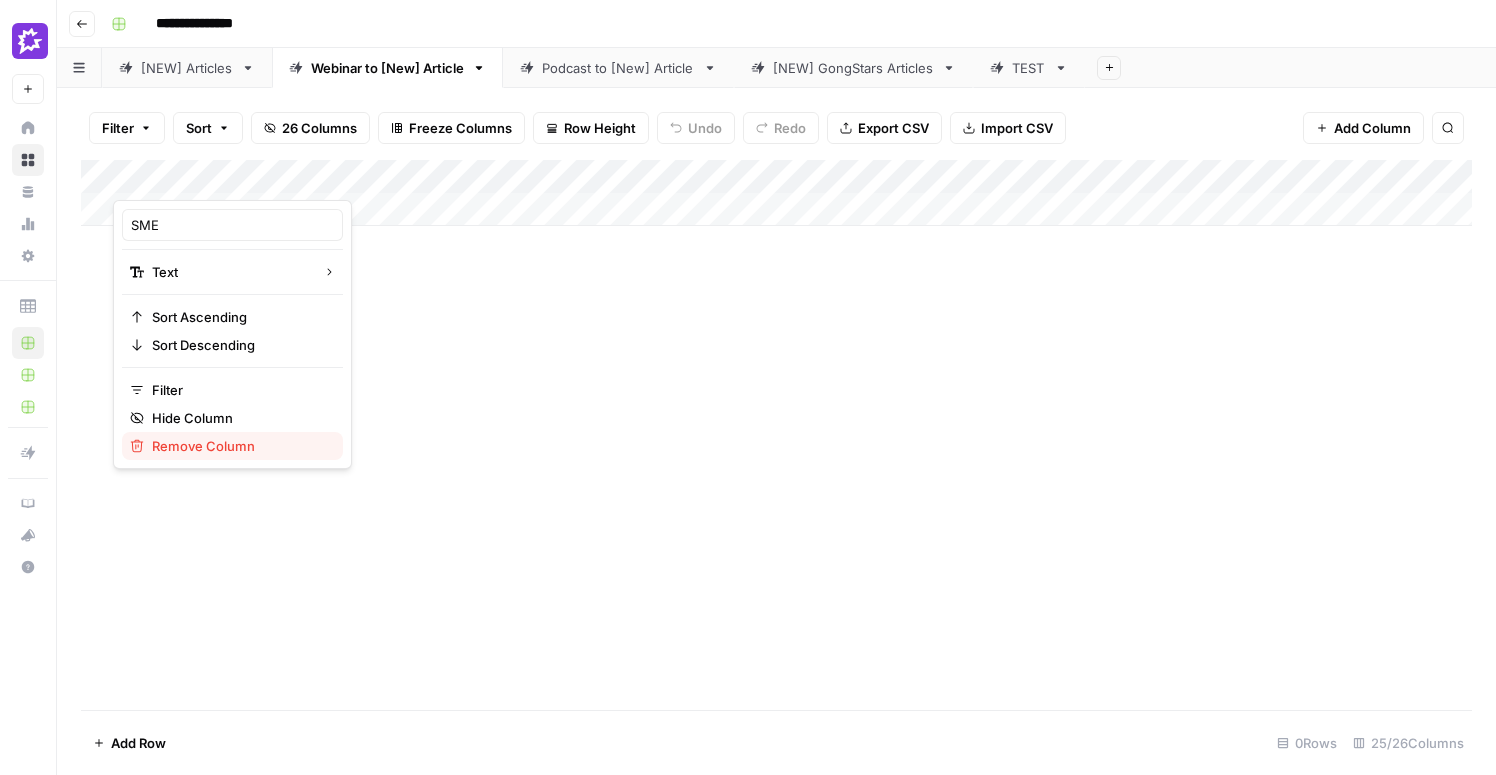 click on "Remove Column" at bounding box center [203, 446] 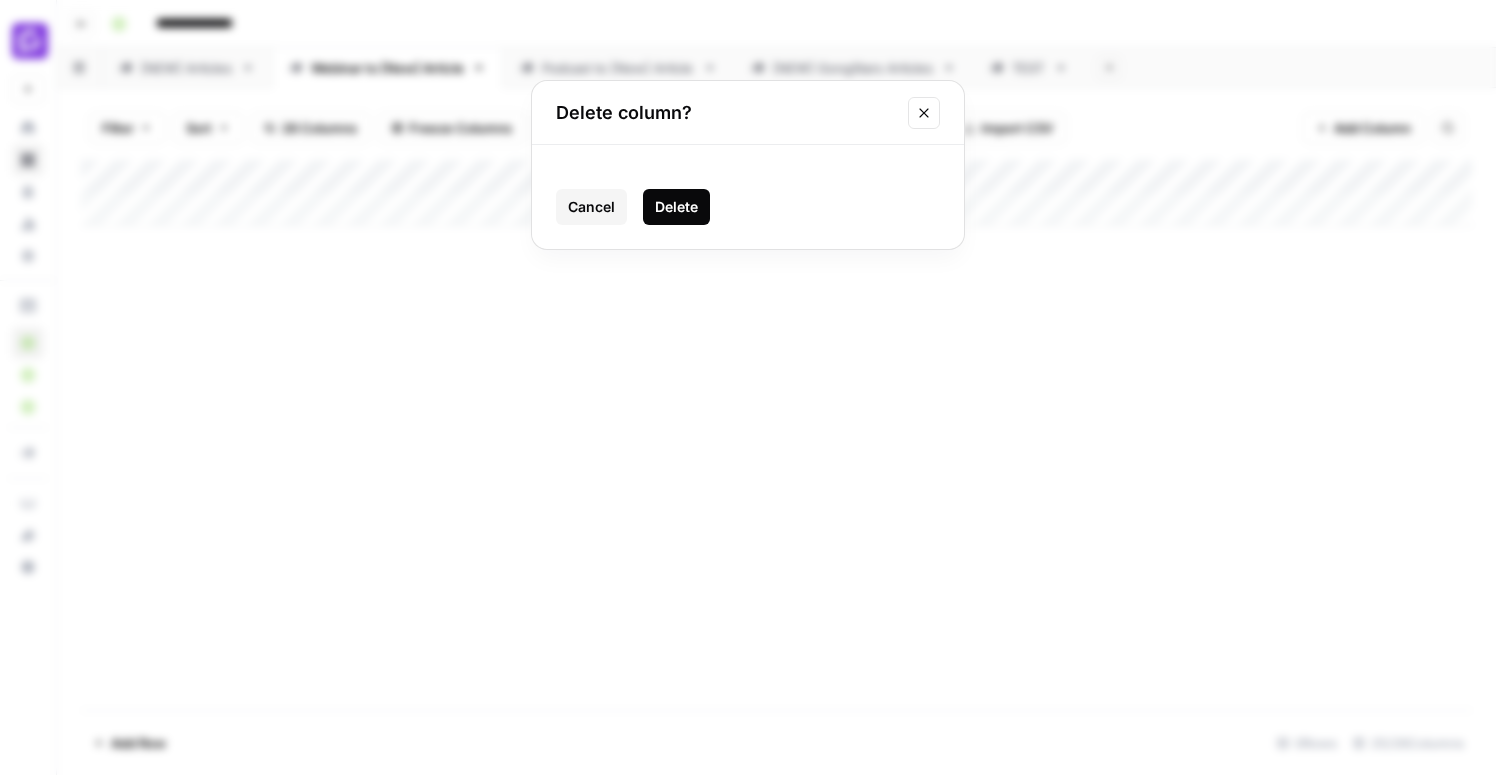 click on "Delete" at bounding box center (676, 207) 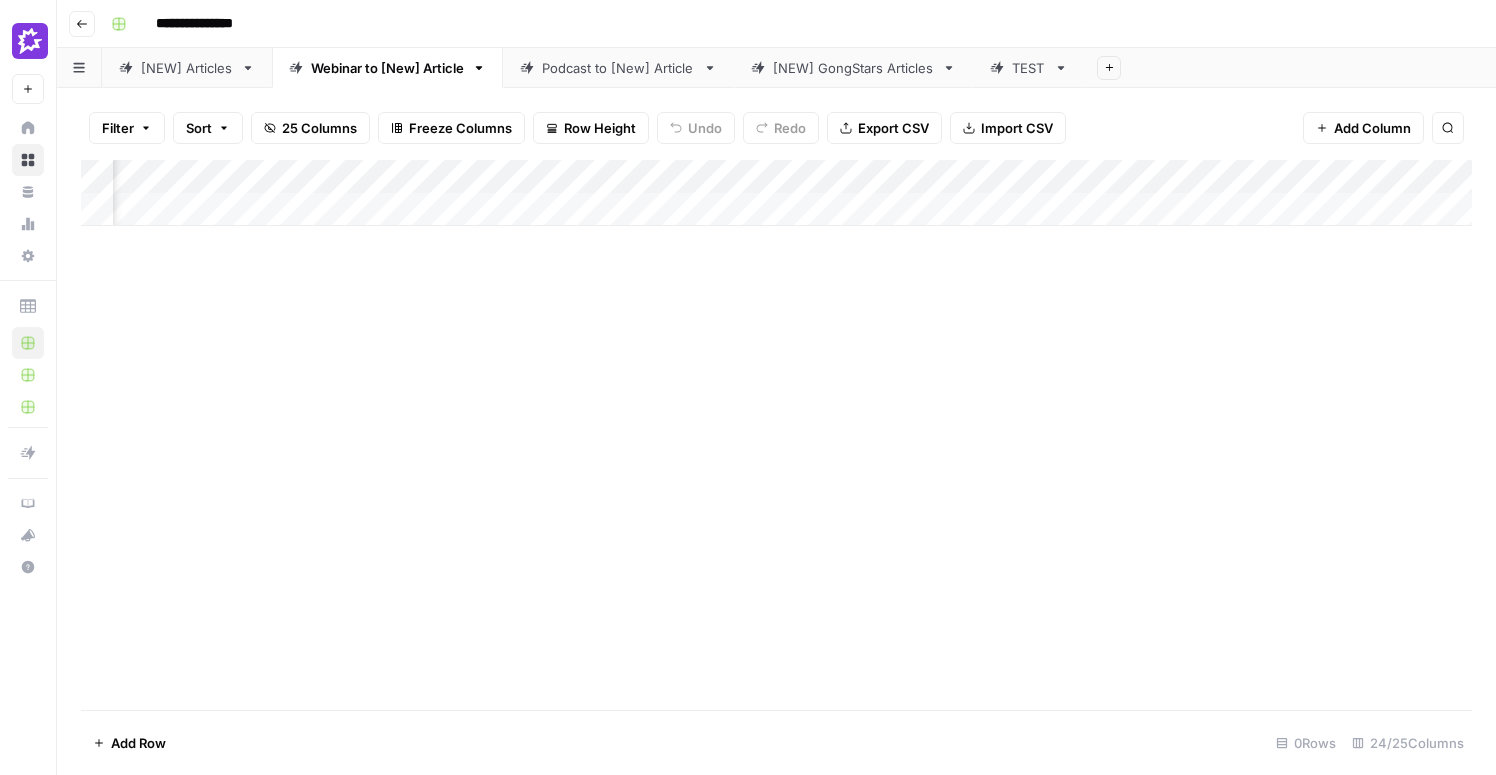 scroll, scrollTop: 0, scrollLeft: 0, axis: both 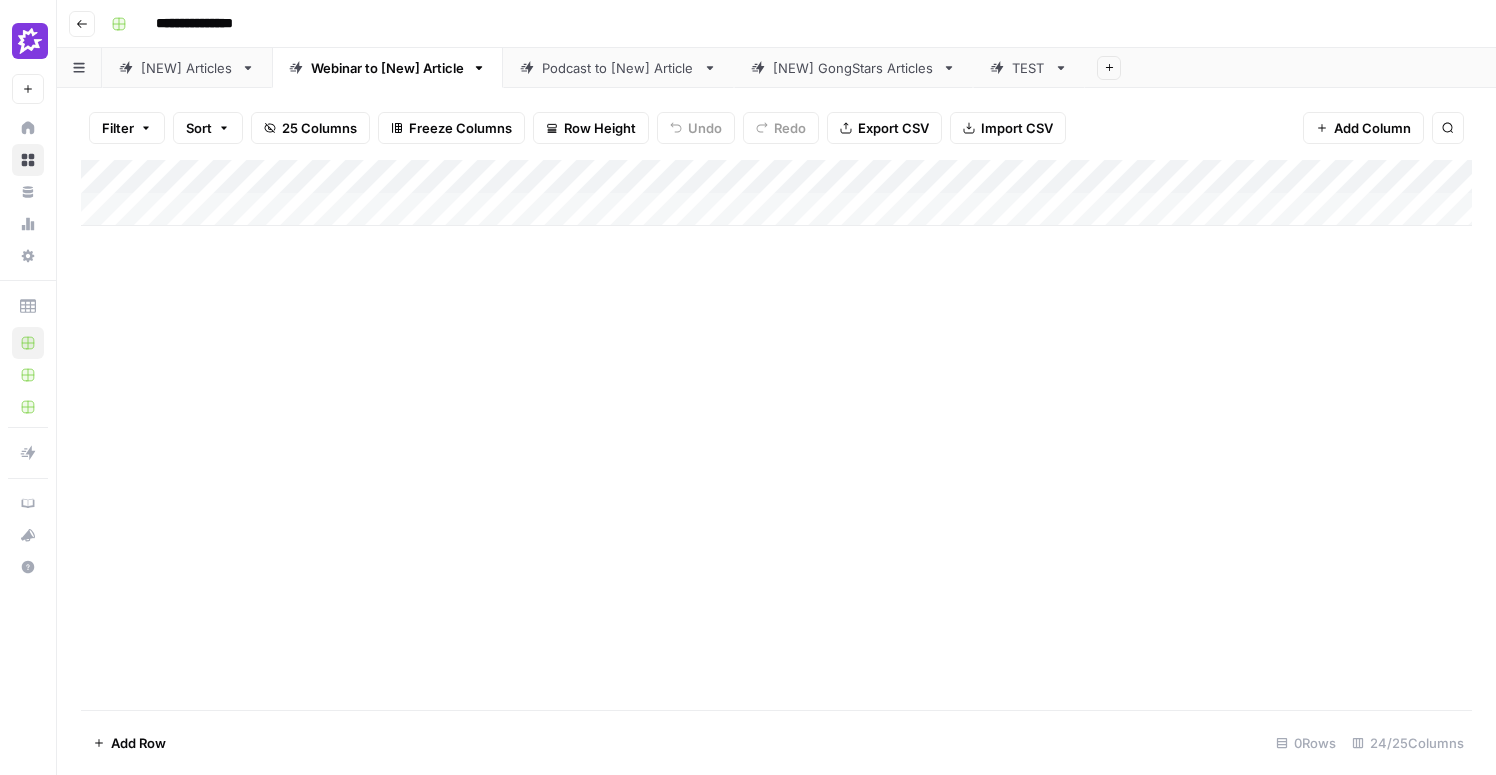 click on "Add Column" at bounding box center (776, 193) 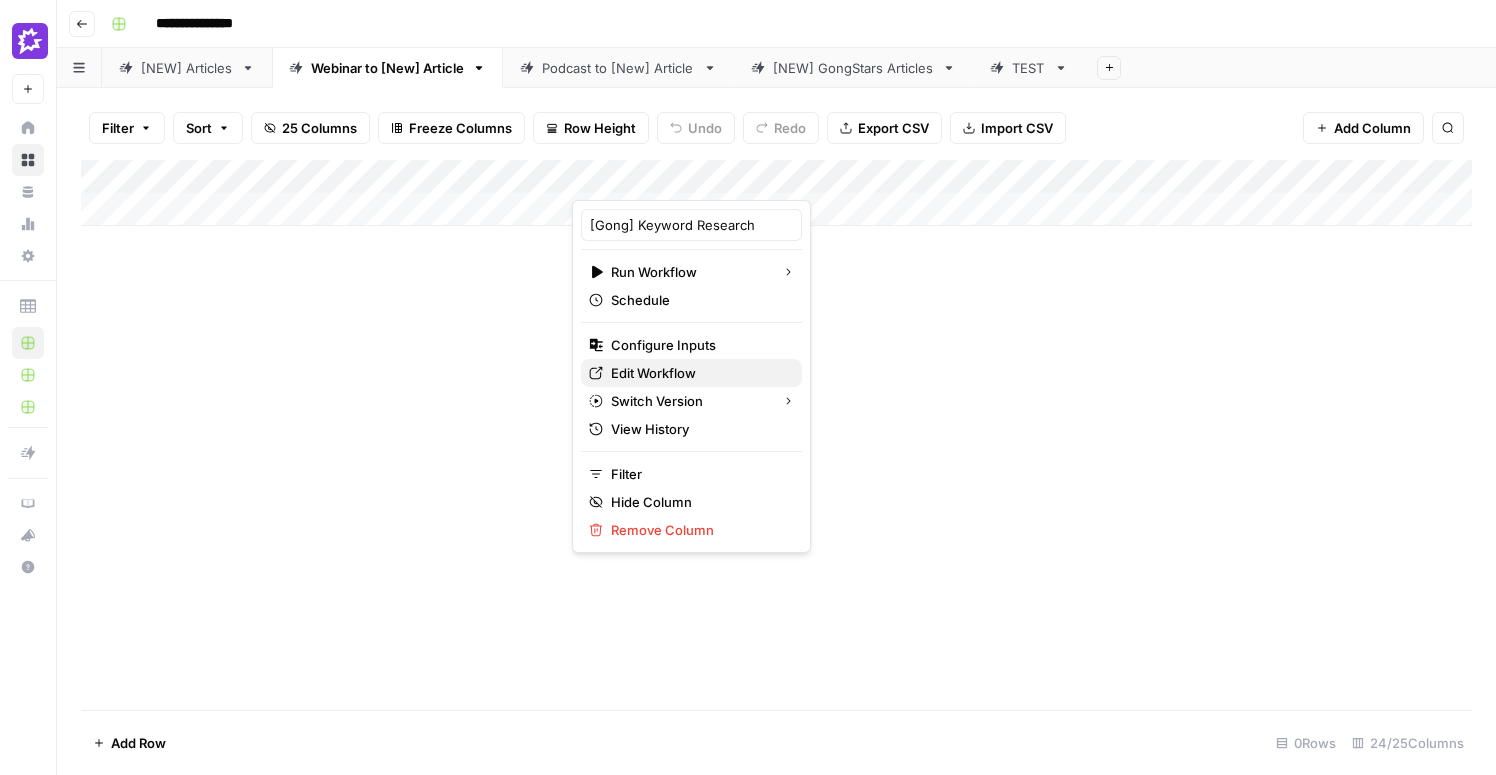 click on "Edit Workflow" at bounding box center (653, 373) 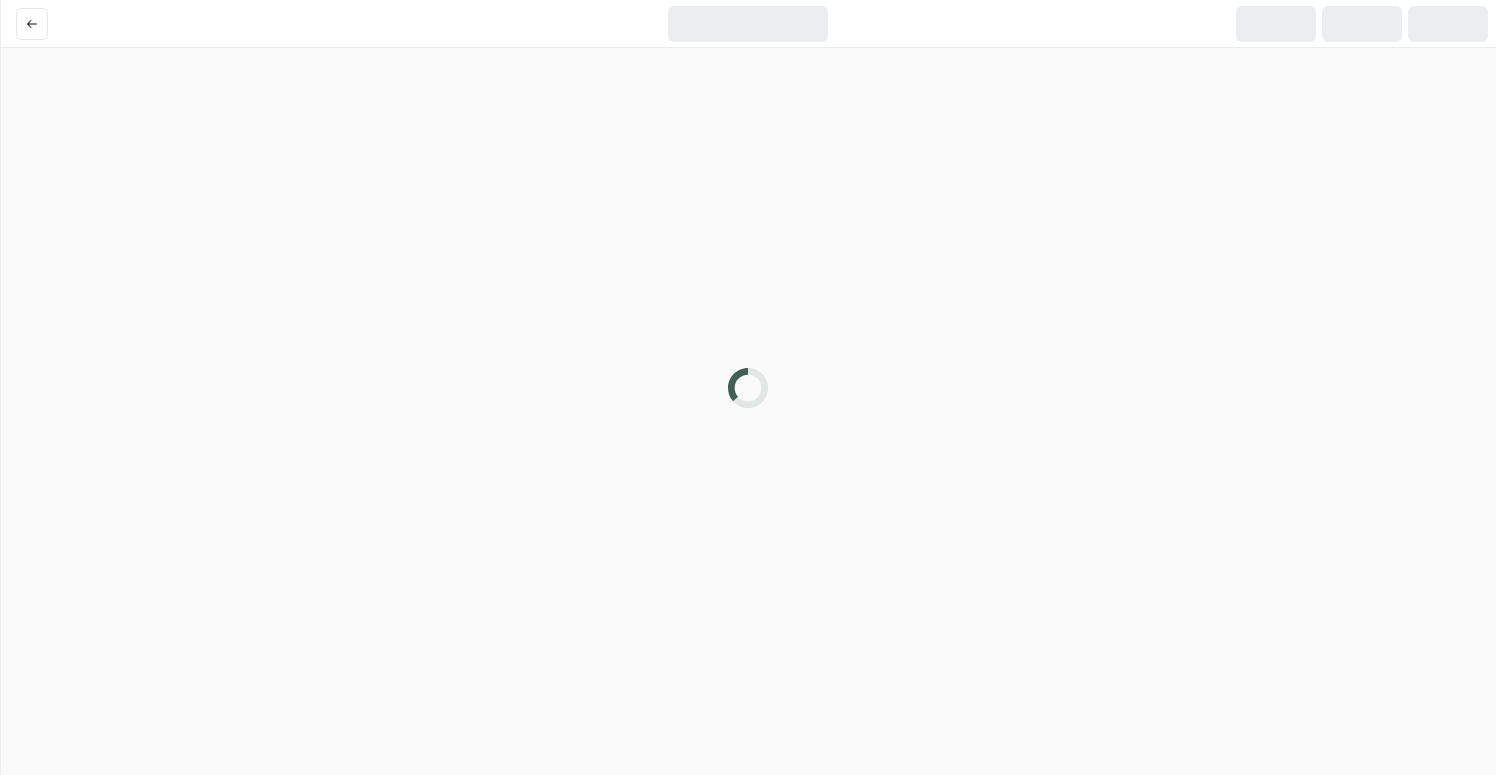 scroll, scrollTop: 0, scrollLeft: 0, axis: both 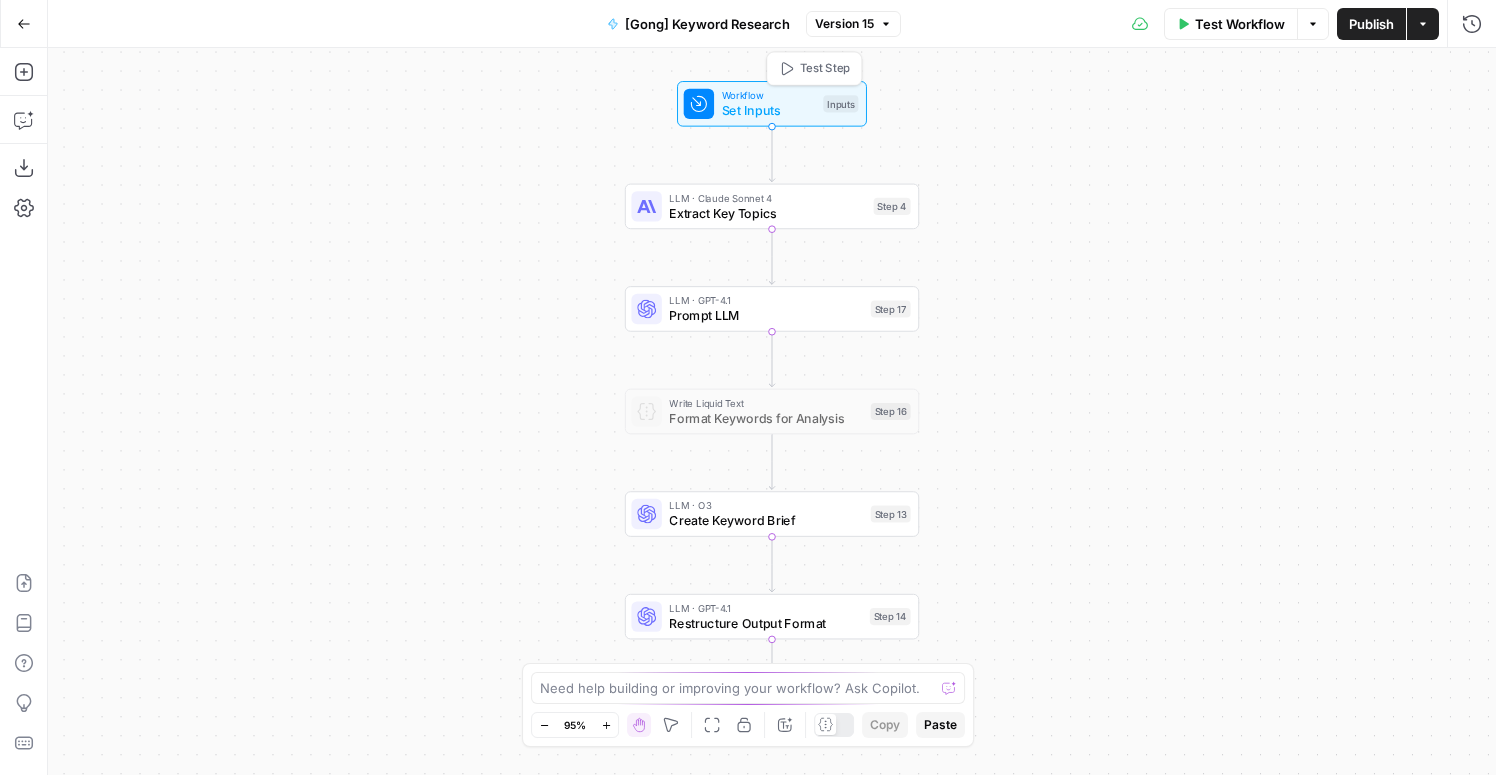 click on "Set Inputs" at bounding box center [769, 110] 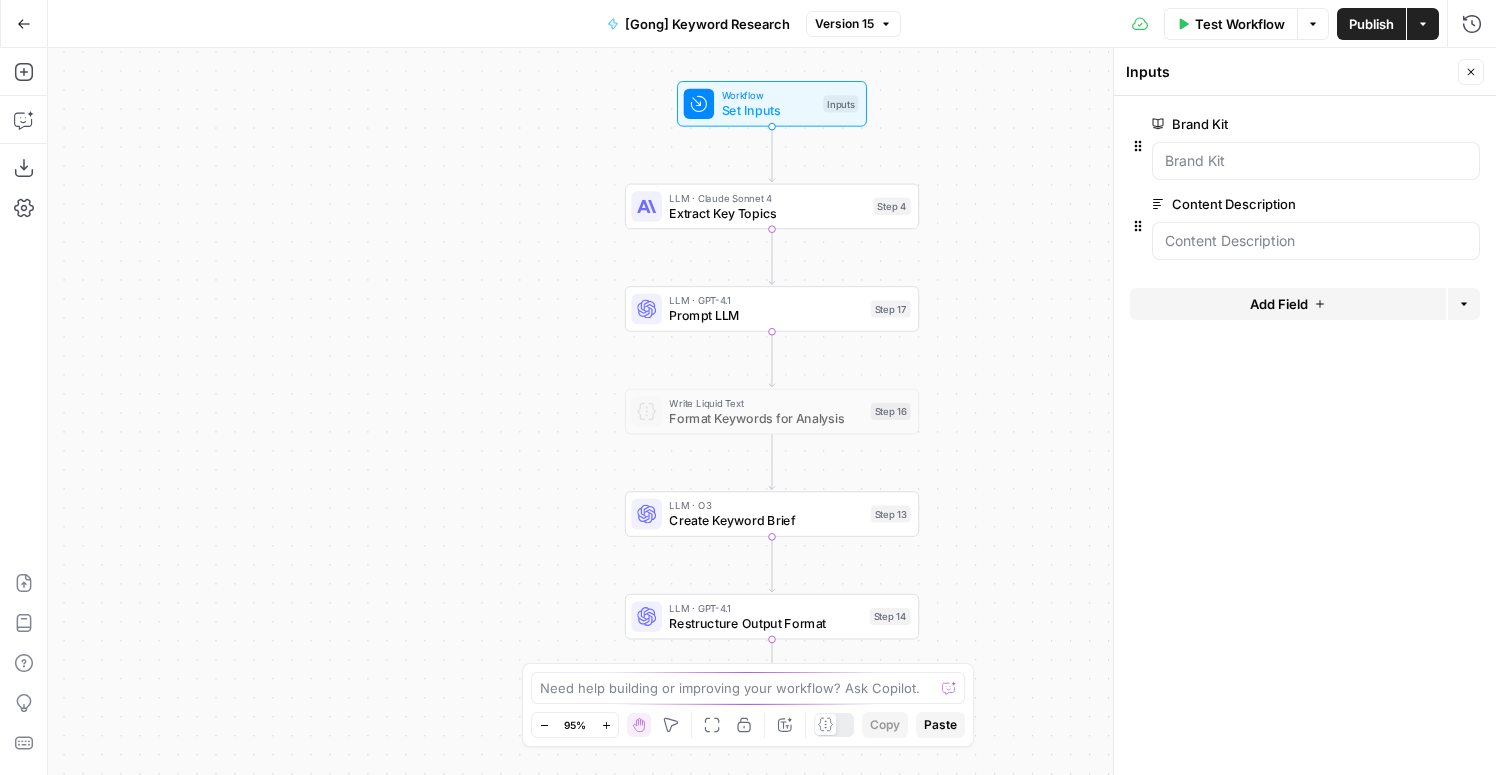 click on "edit field" at bounding box center [1405, 204] 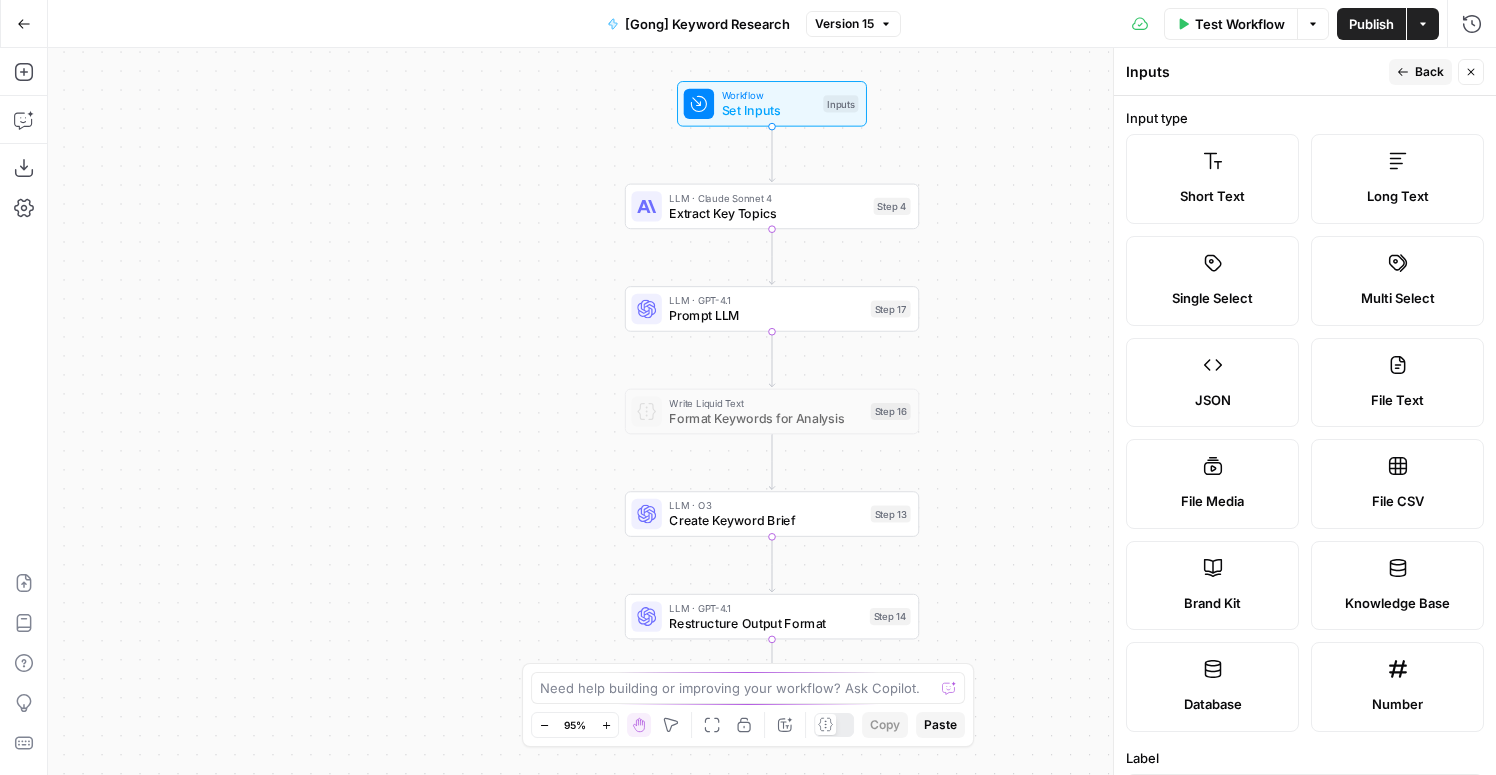 click on "Long Text" at bounding box center [1397, 179] 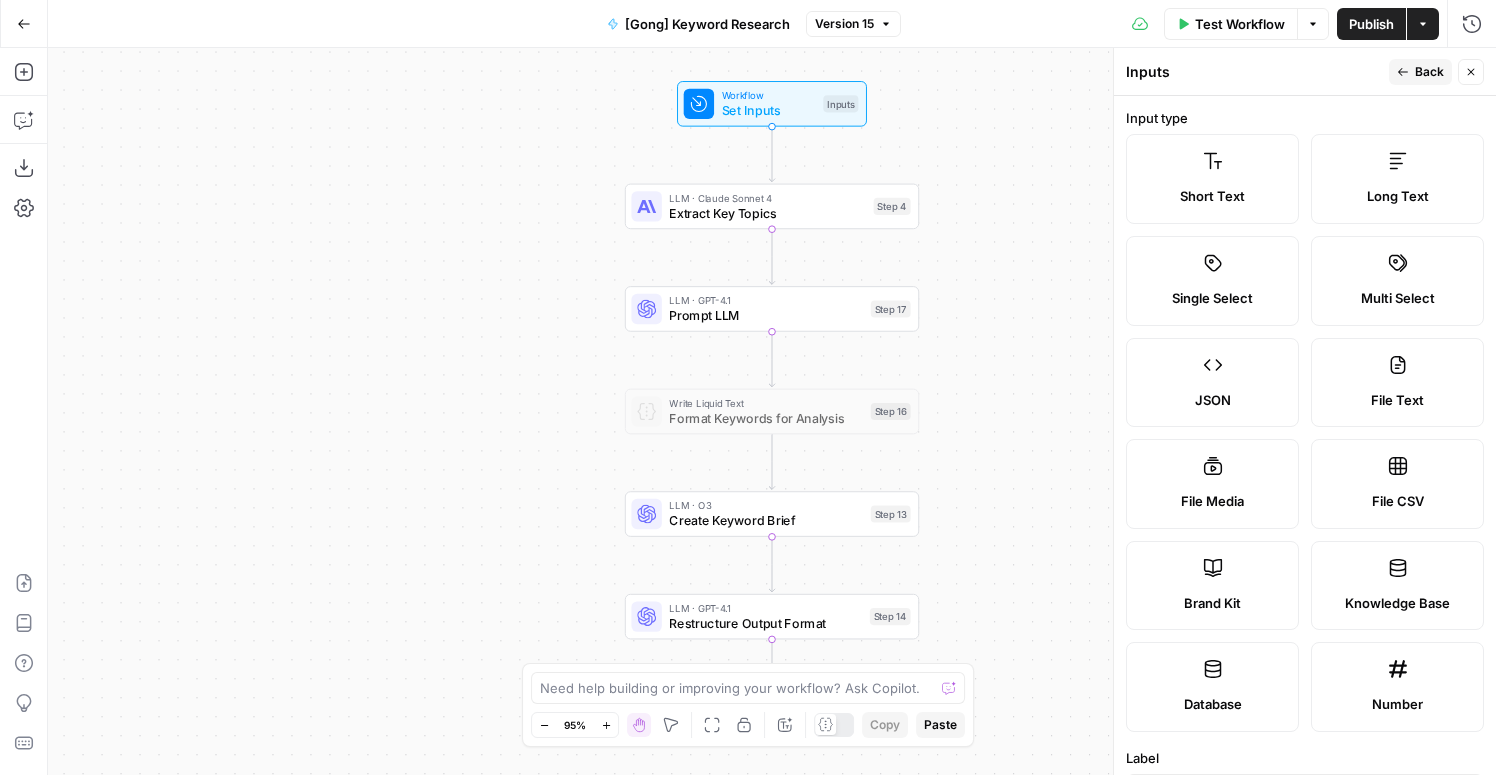 scroll, scrollTop: 586, scrollLeft: 0, axis: vertical 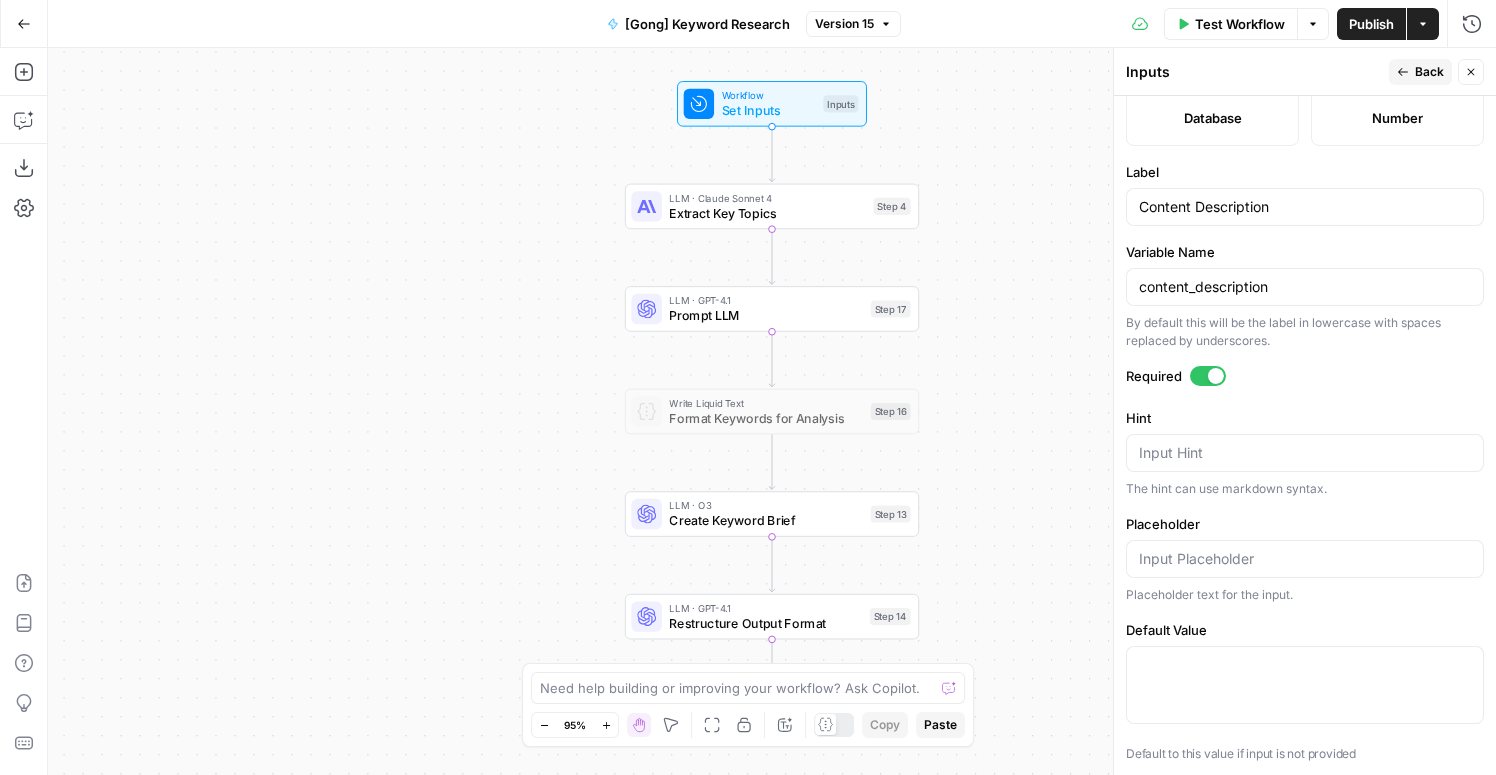 click at bounding box center (1216, 376) 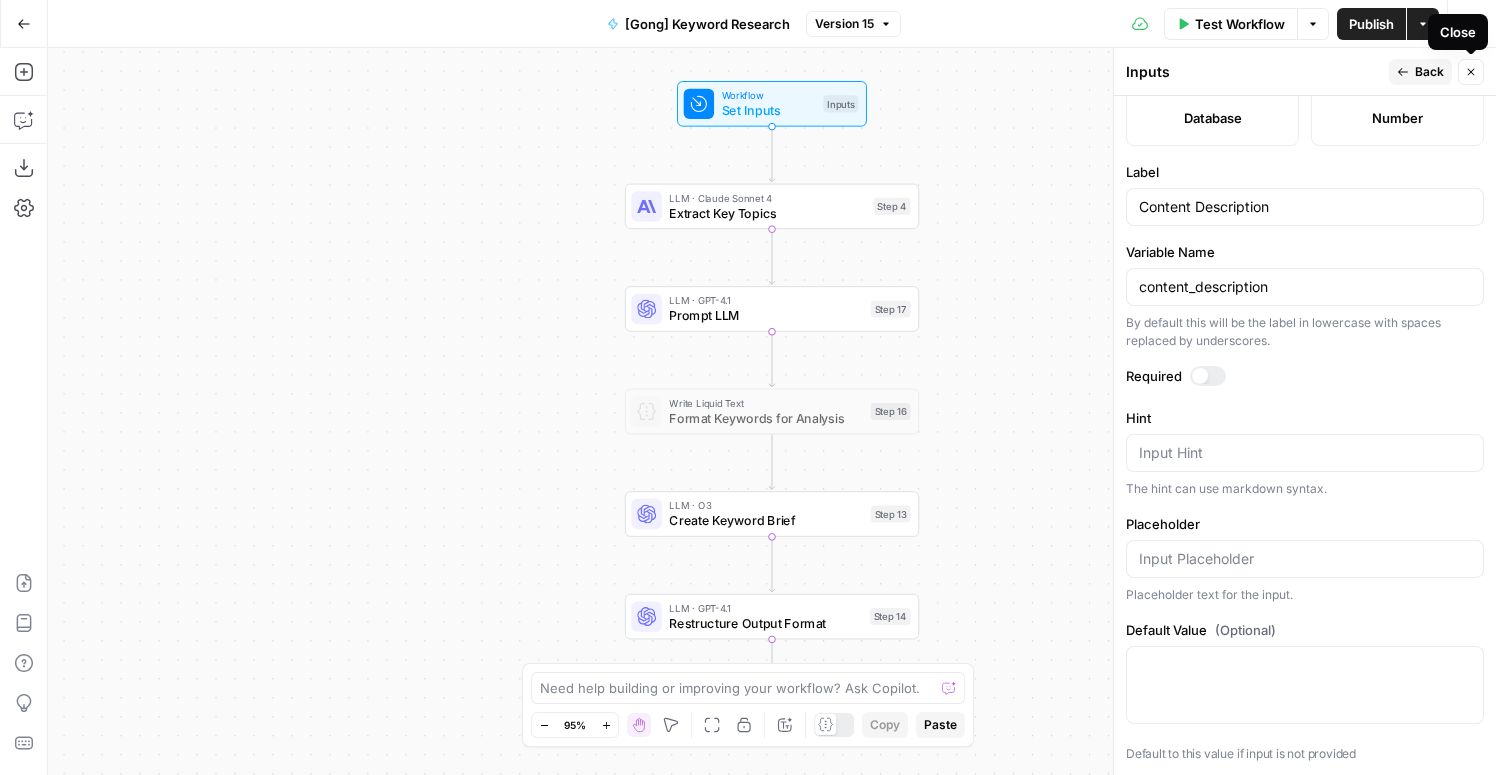 click 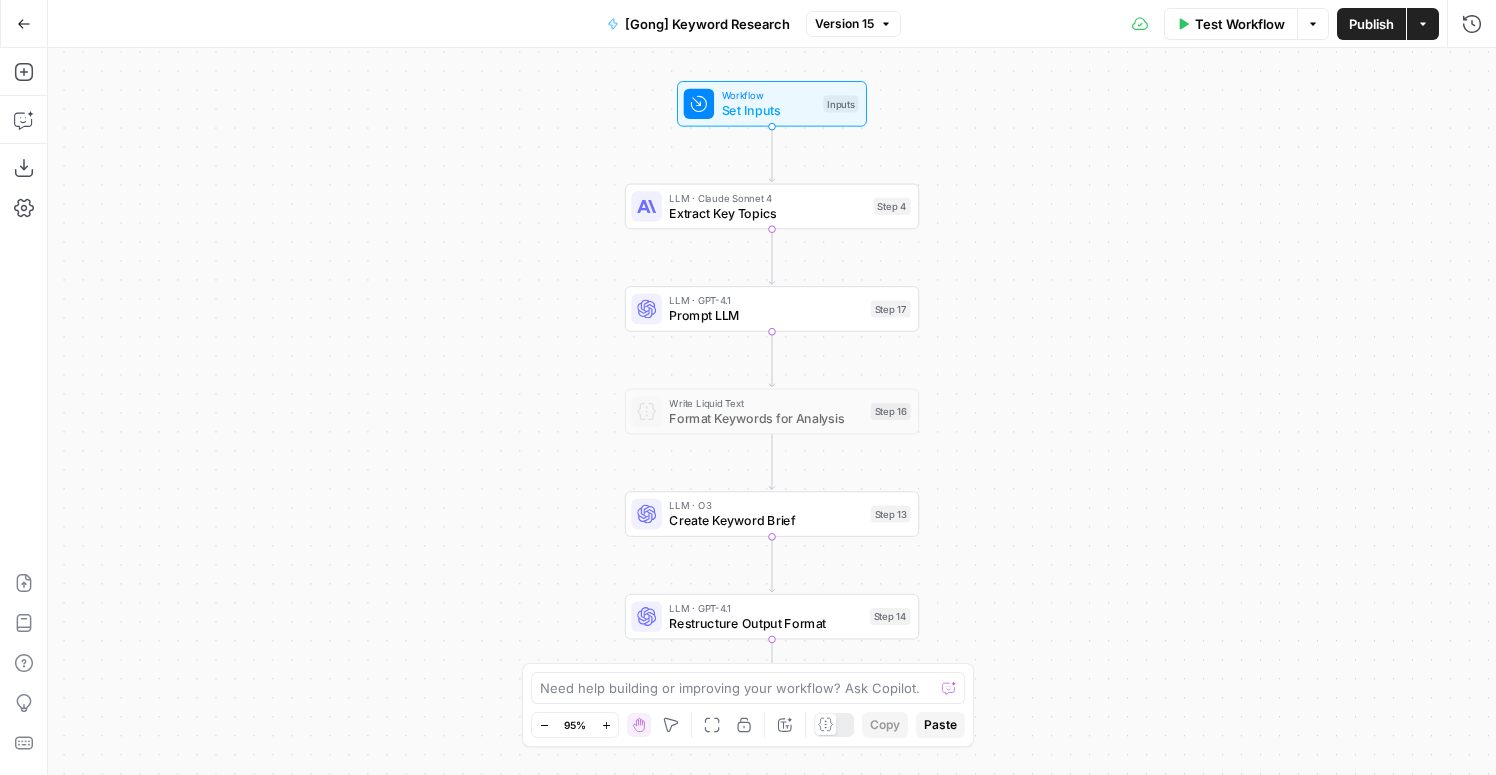 click 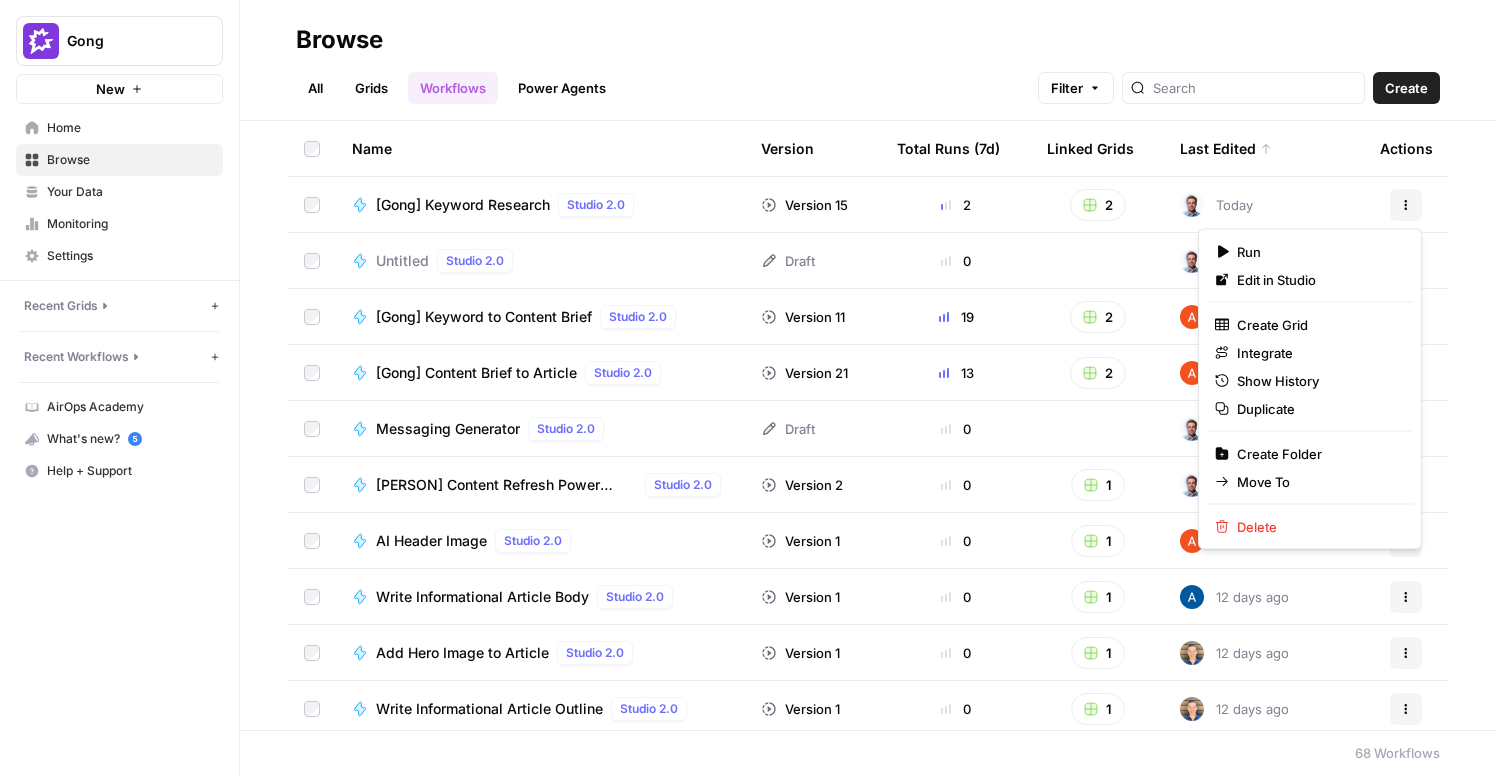 click 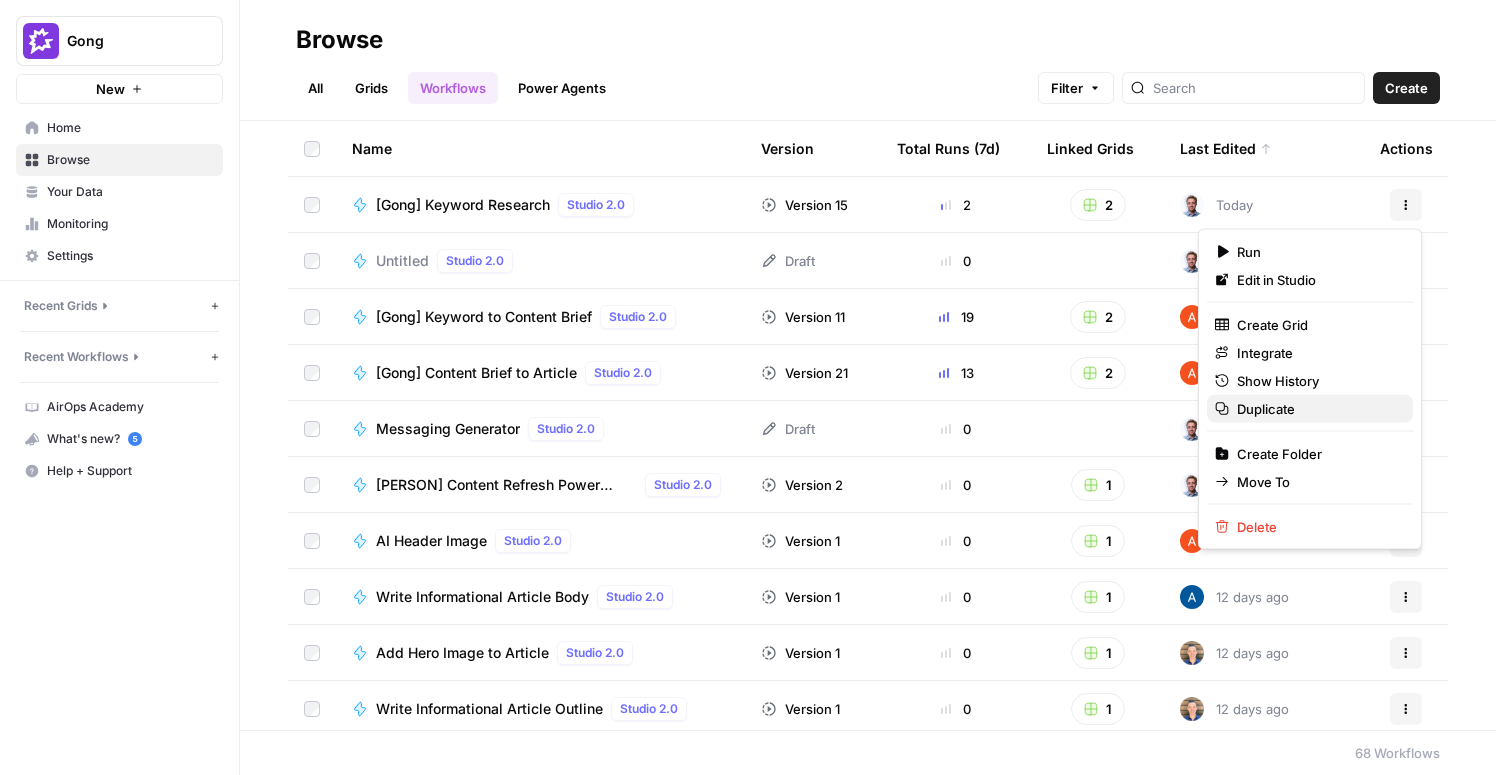 click on "Duplicate" at bounding box center [1266, 409] 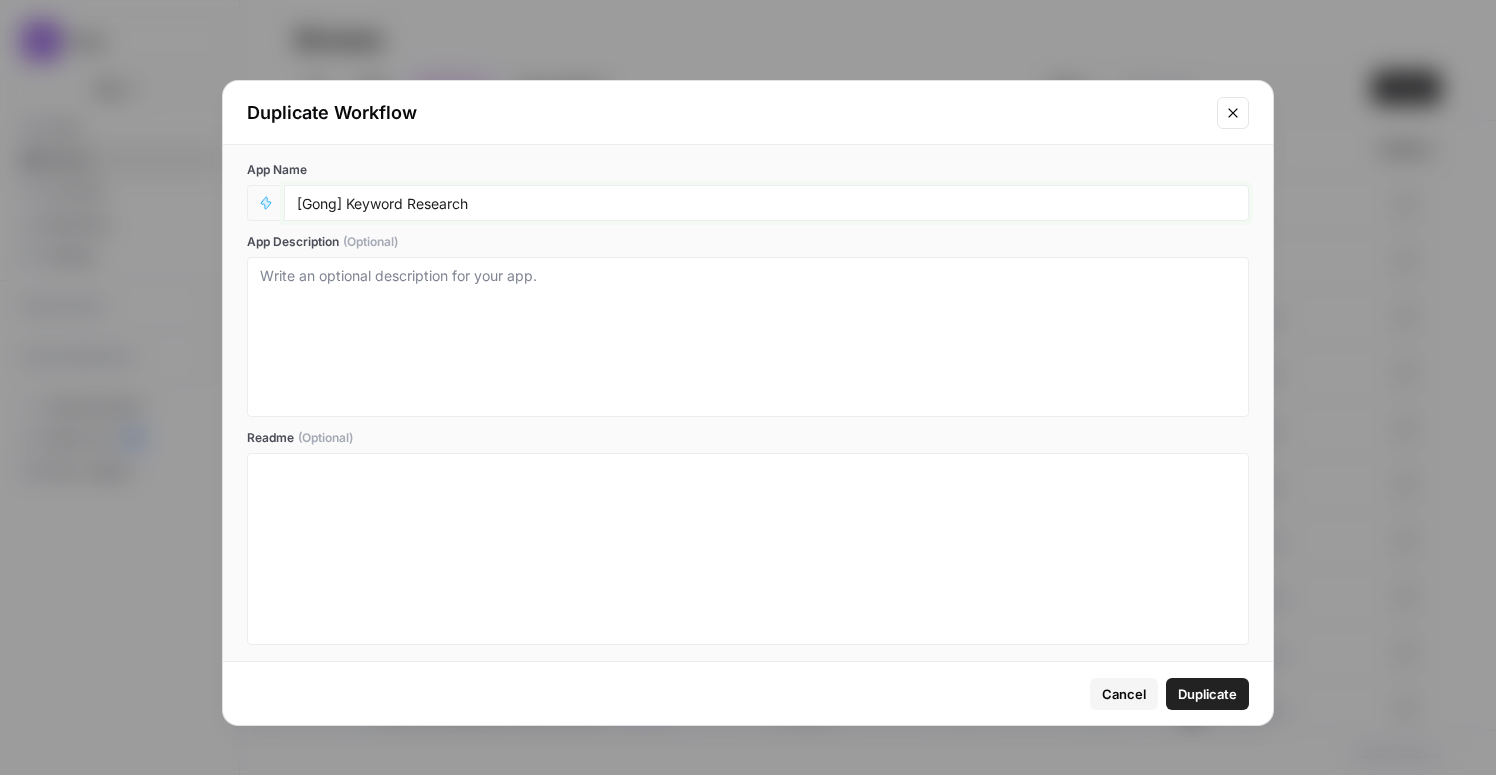 click on "[Gong] Keyword Research" at bounding box center [766, 203] 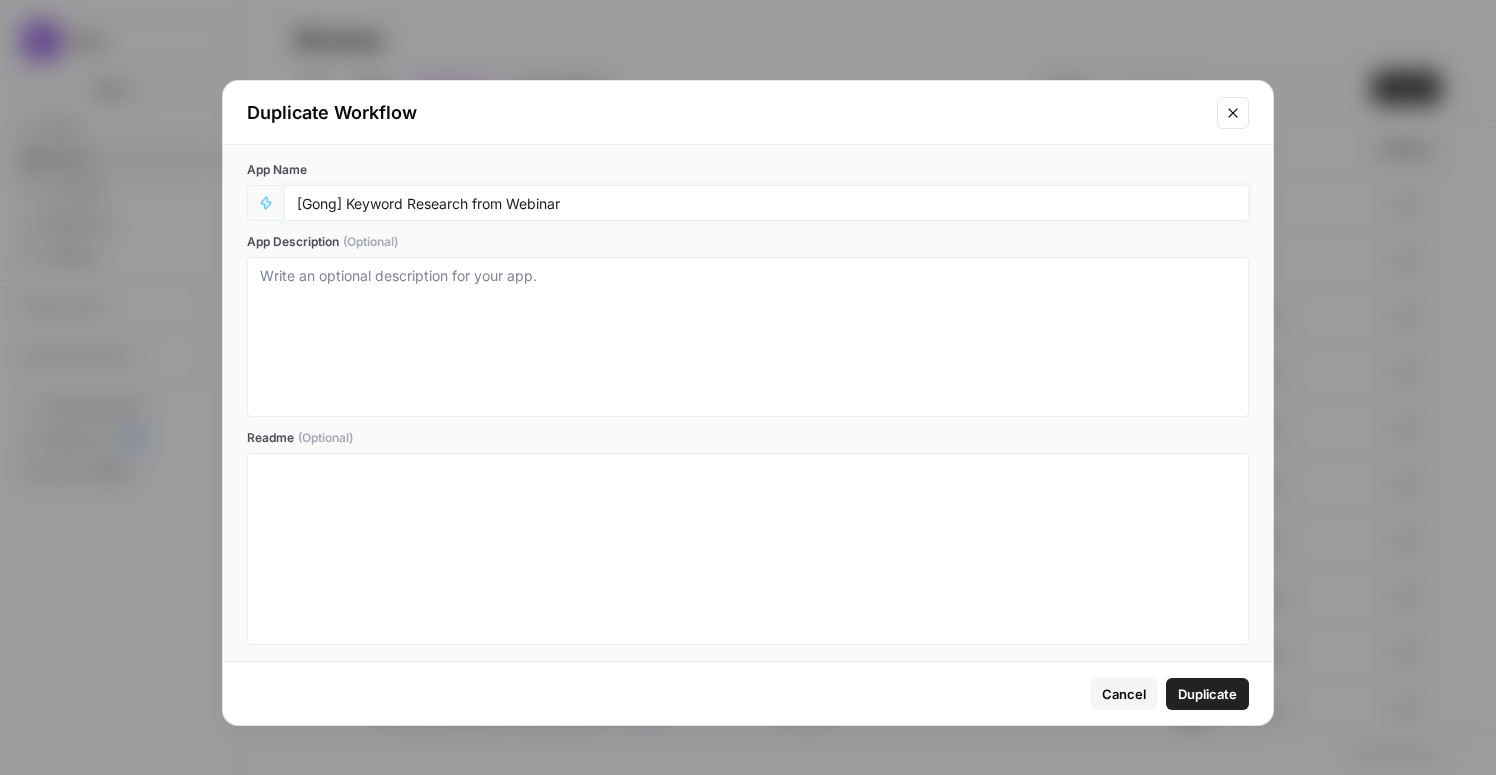 type on "[Gong] Keyword Research from Webinar" 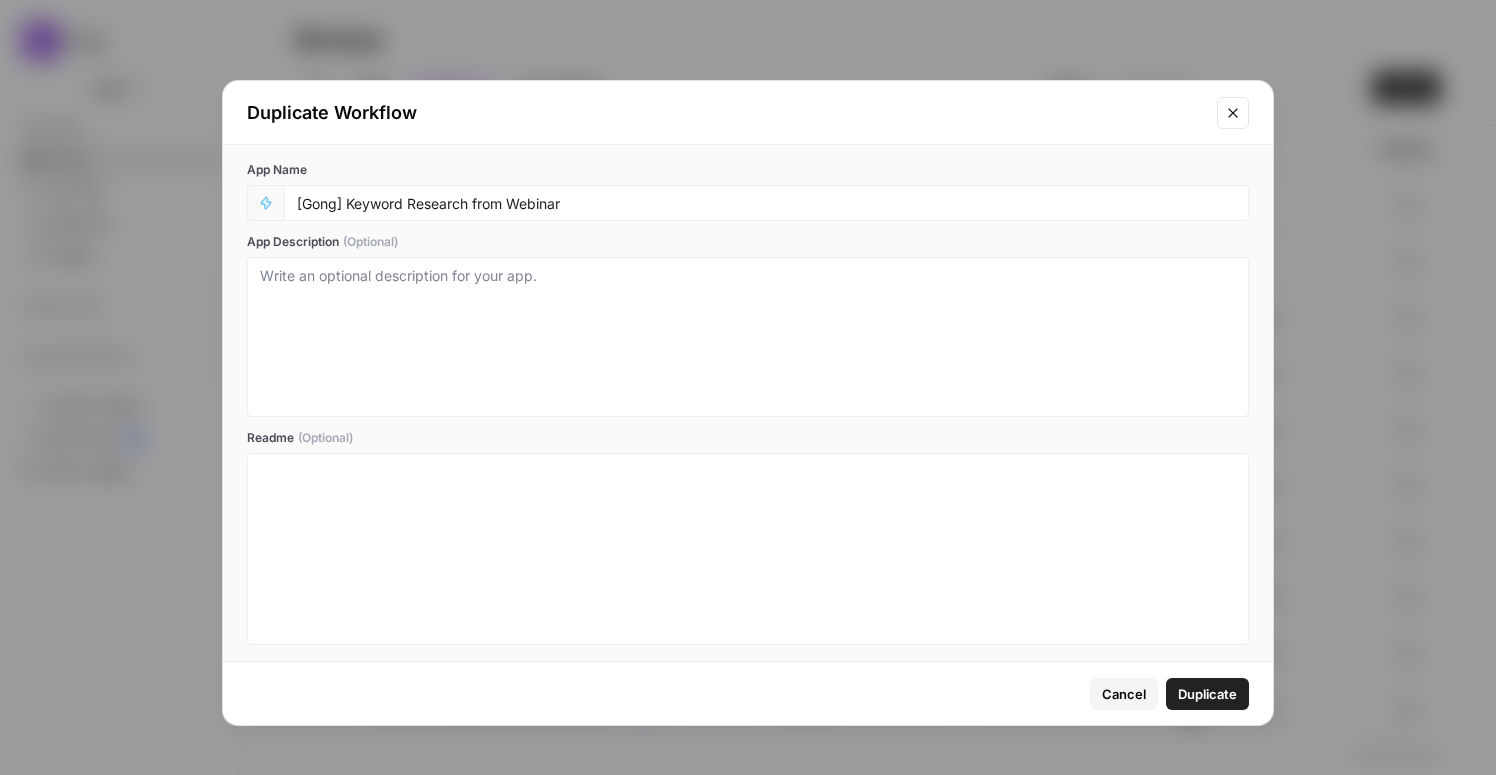 click 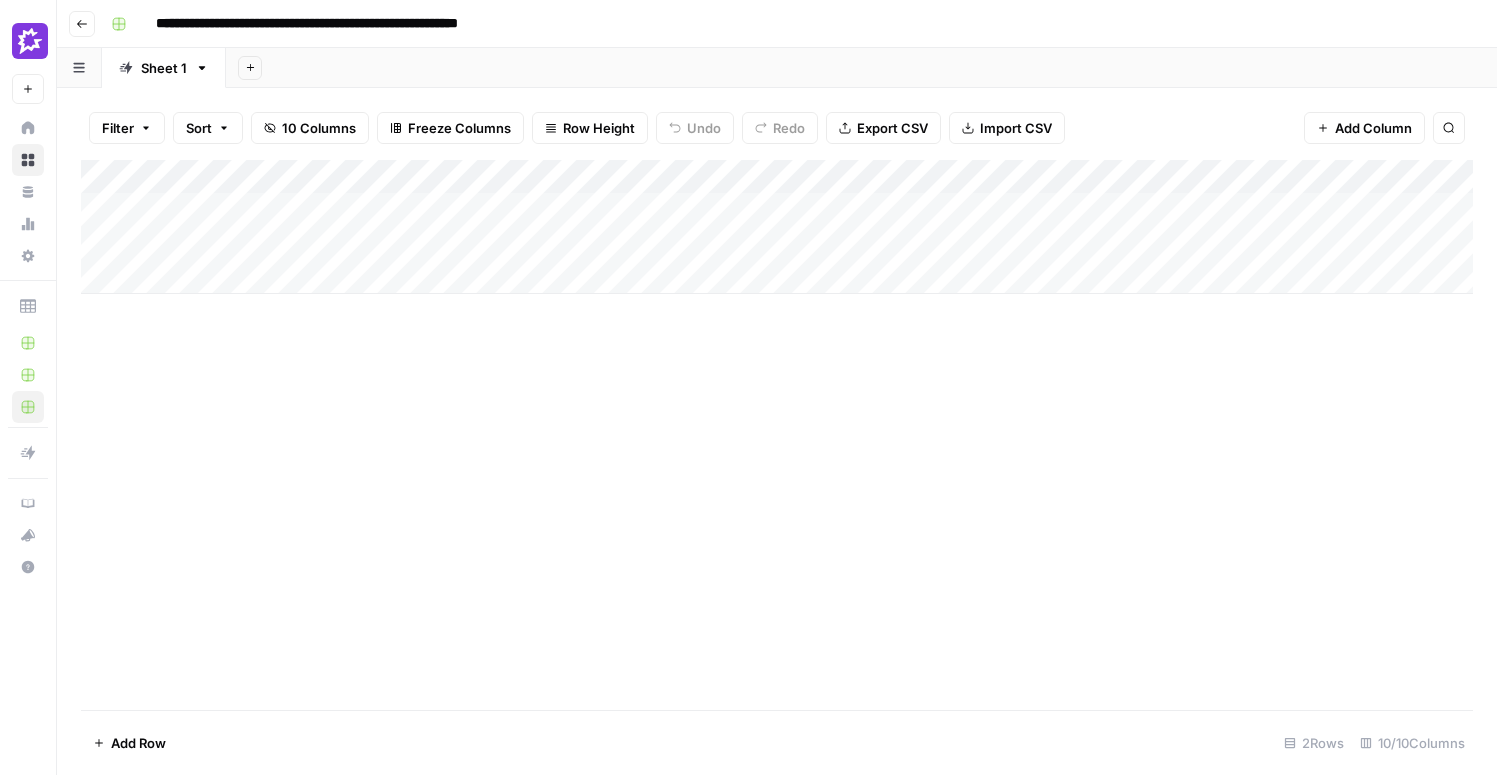 scroll, scrollTop: 0, scrollLeft: 0, axis: both 